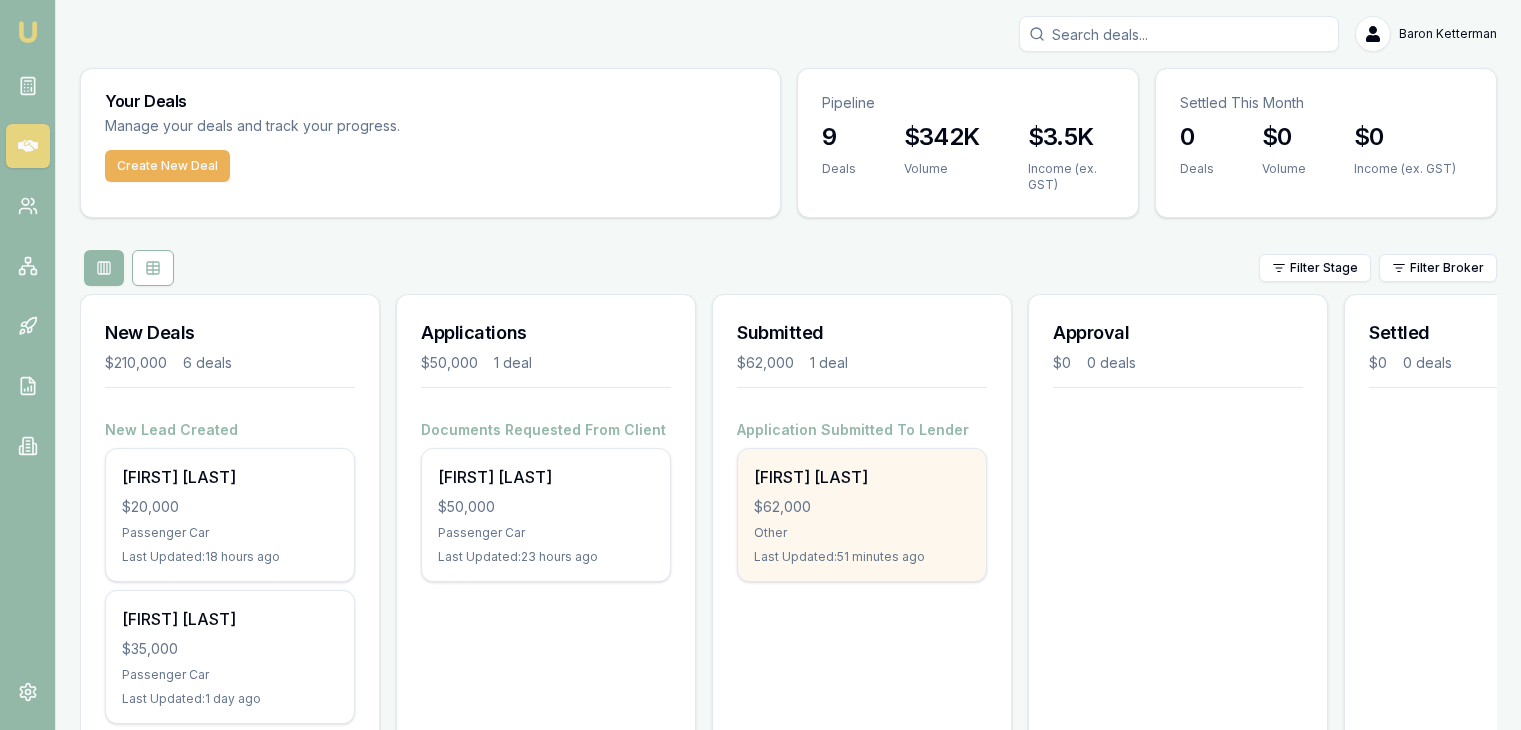 scroll, scrollTop: 0, scrollLeft: 0, axis: both 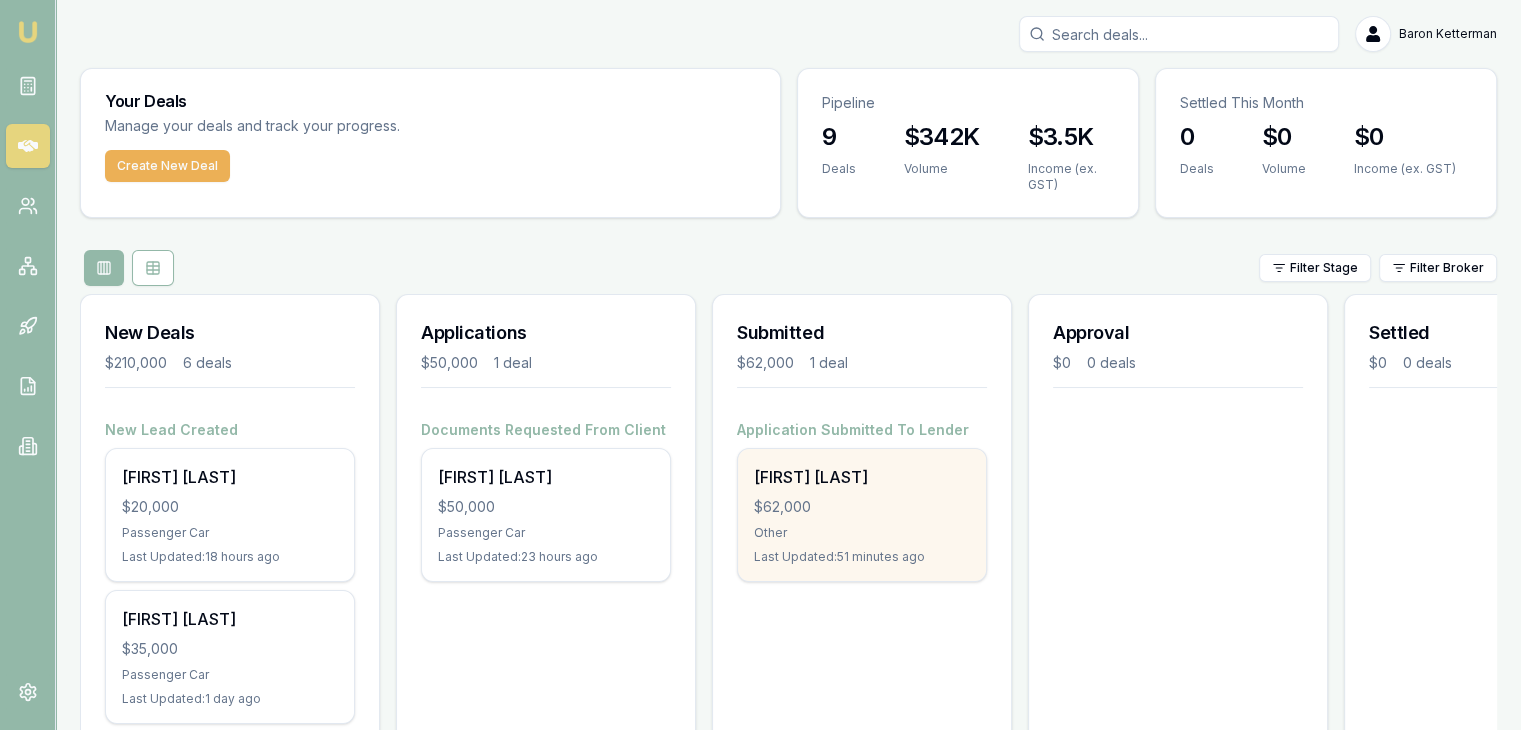 click on "[FIRST] [LAST]" at bounding box center (862, 477) 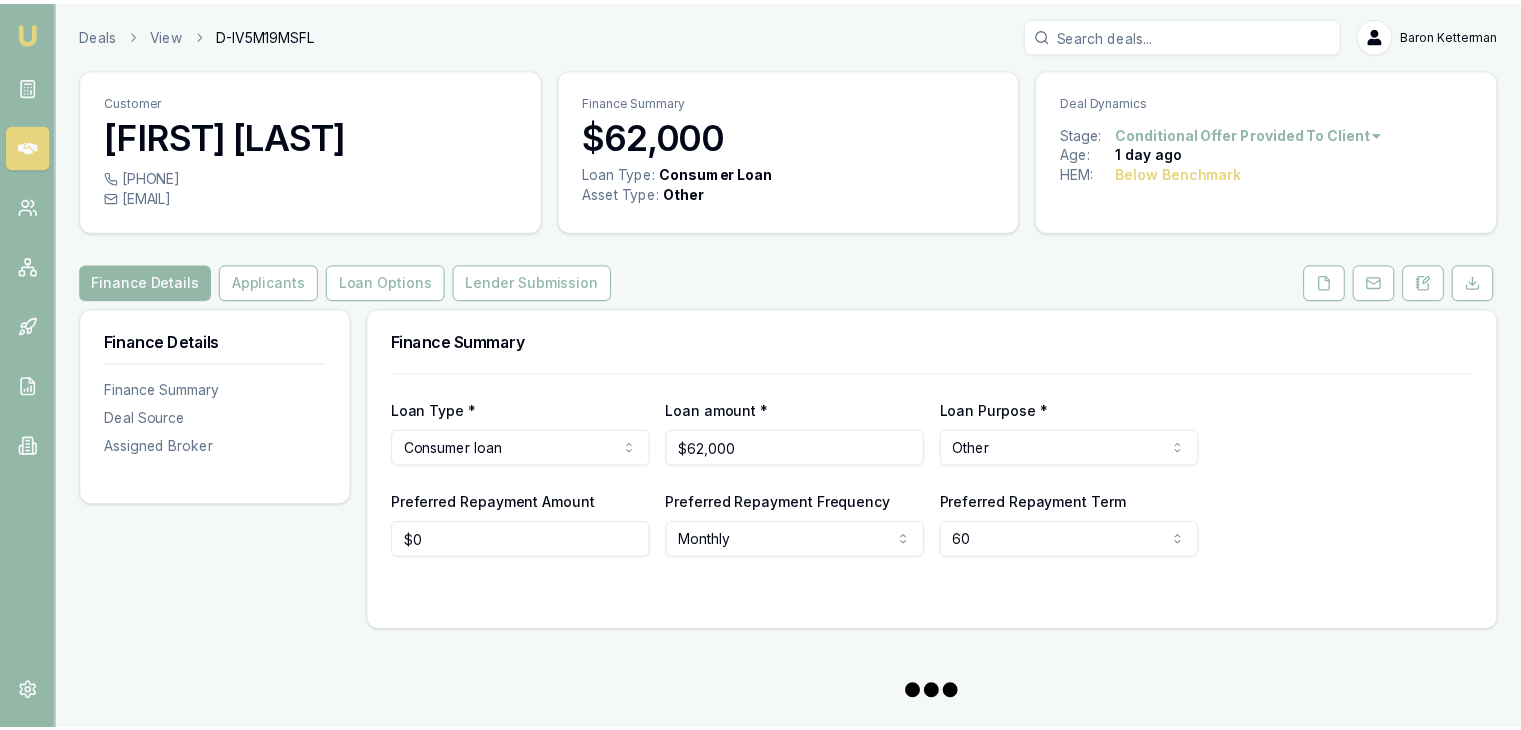 scroll, scrollTop: 0, scrollLeft: 0, axis: both 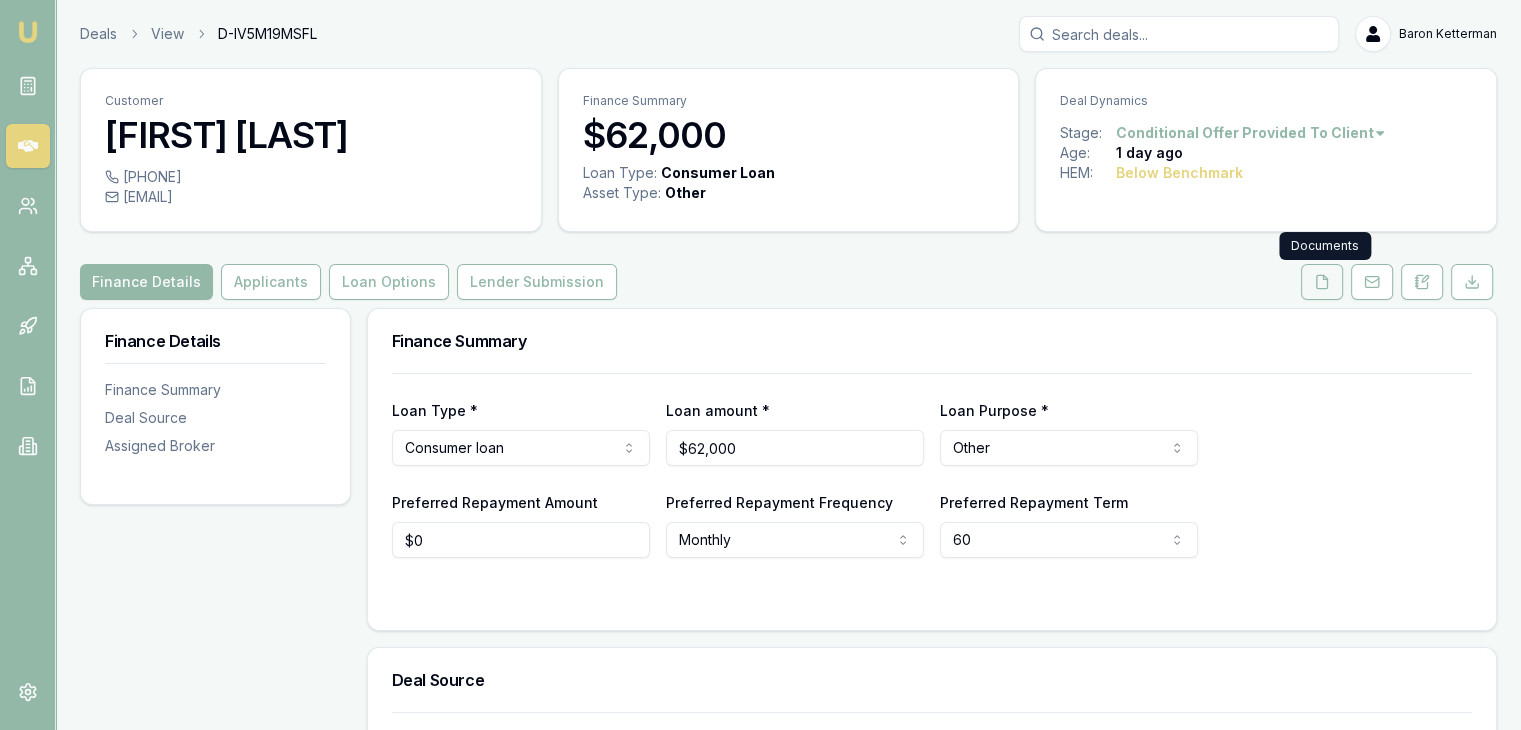 click 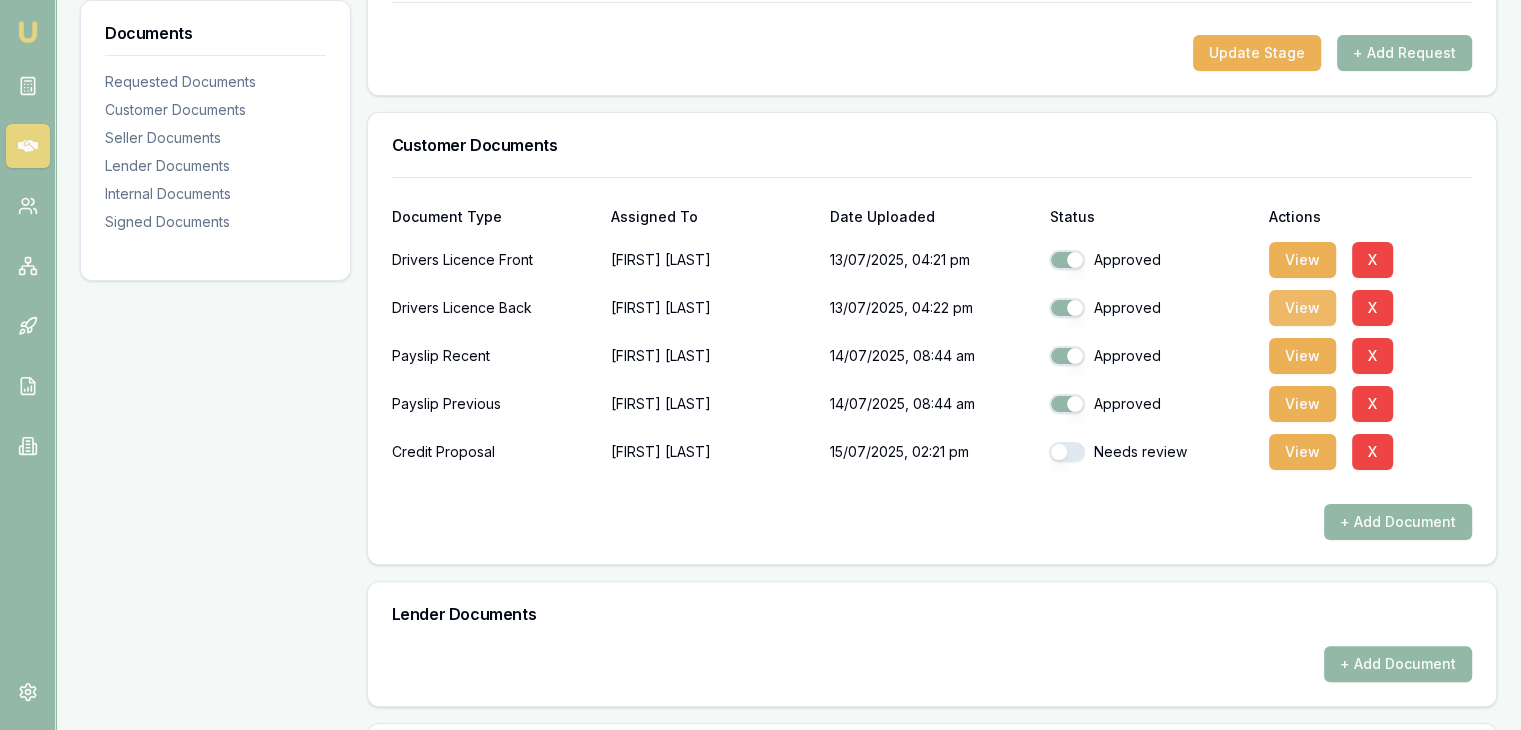 scroll, scrollTop: 400, scrollLeft: 0, axis: vertical 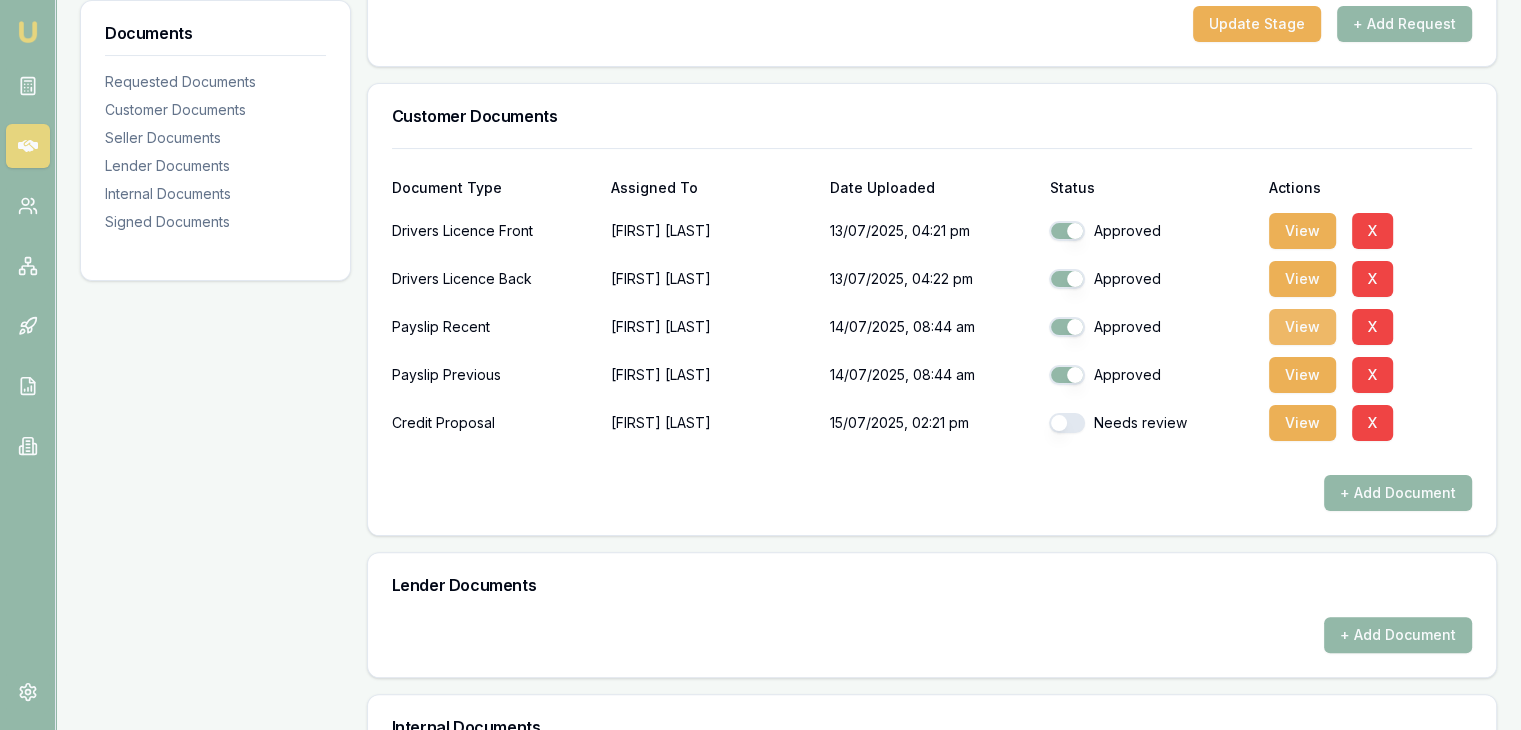 click on "View" at bounding box center (1302, 327) 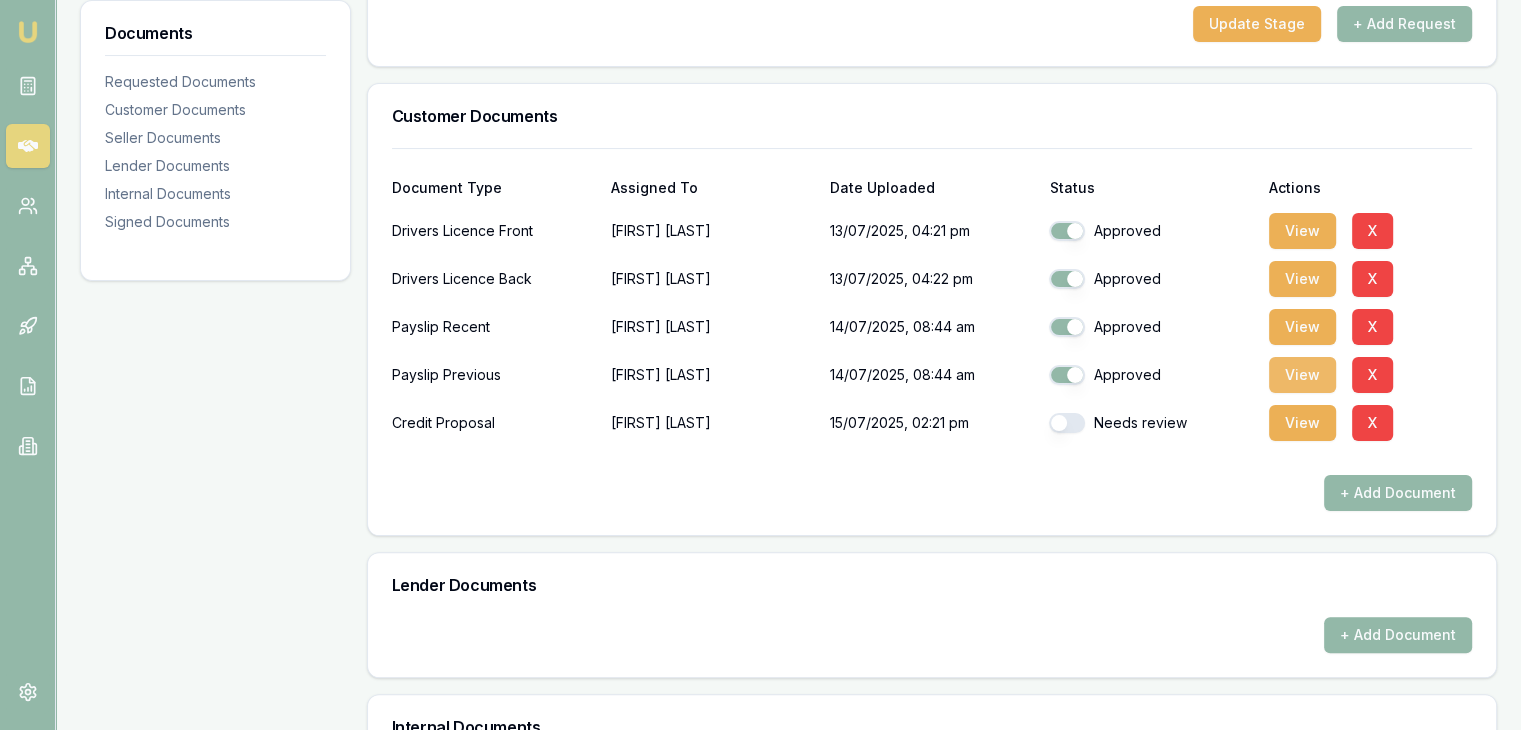 click on "View" at bounding box center (1302, 375) 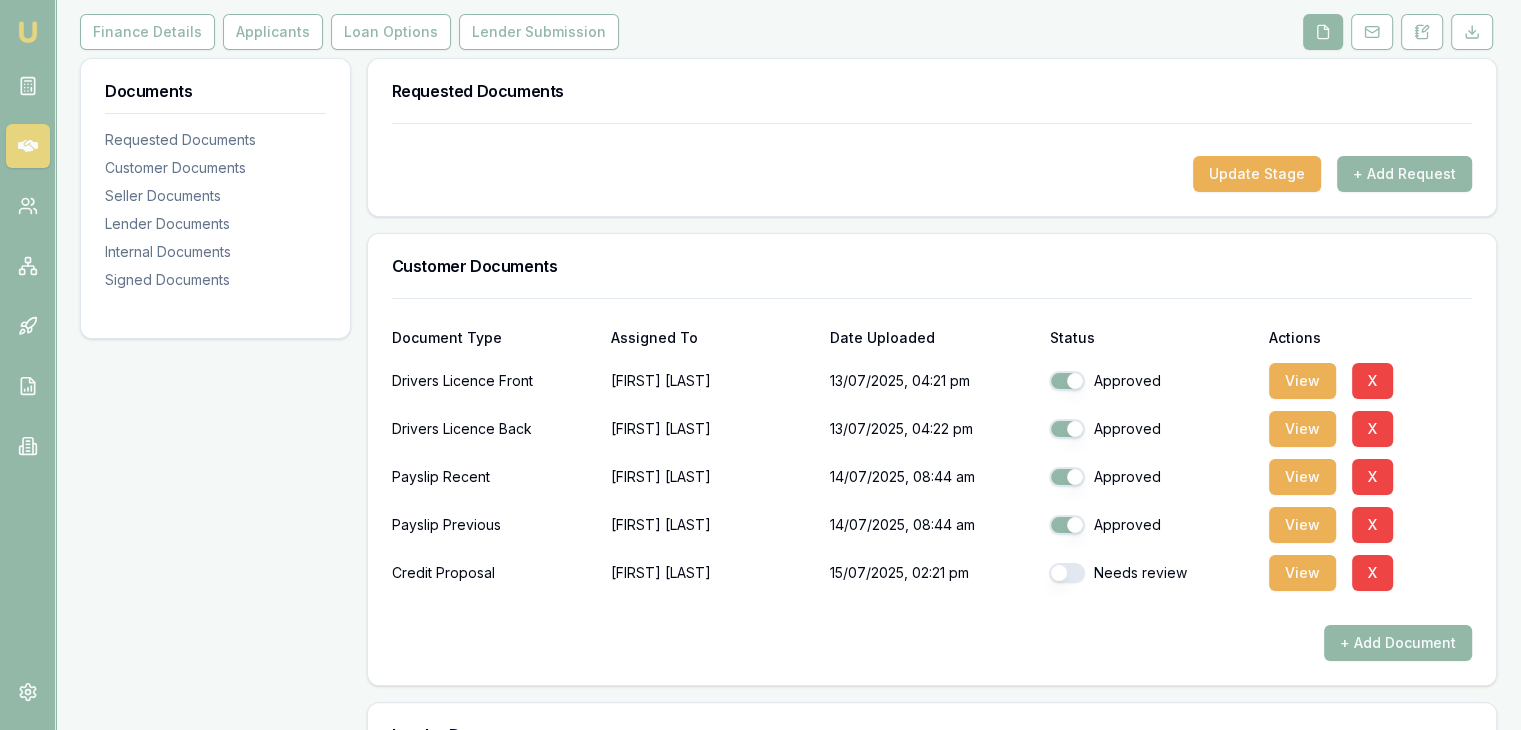 scroll, scrollTop: 0, scrollLeft: 0, axis: both 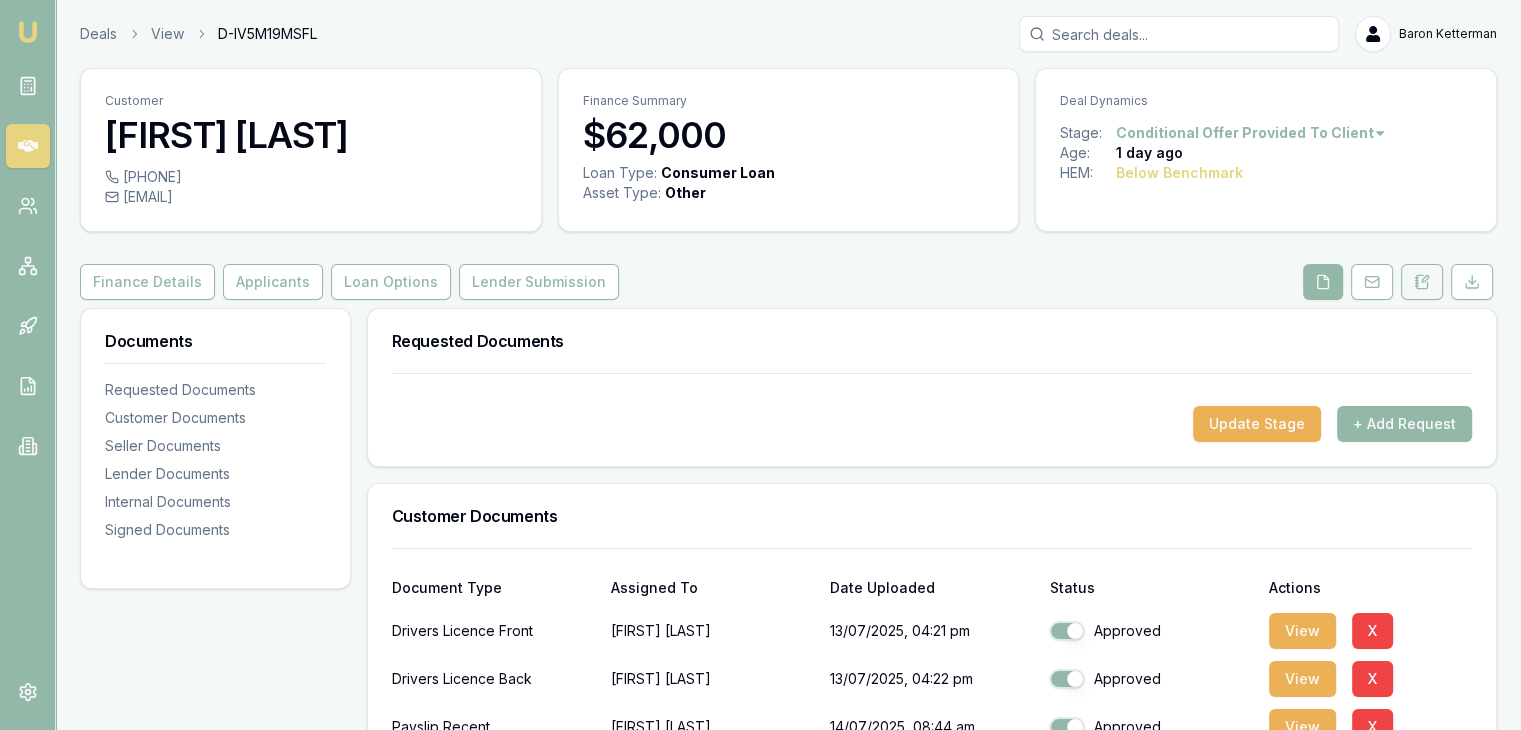 click 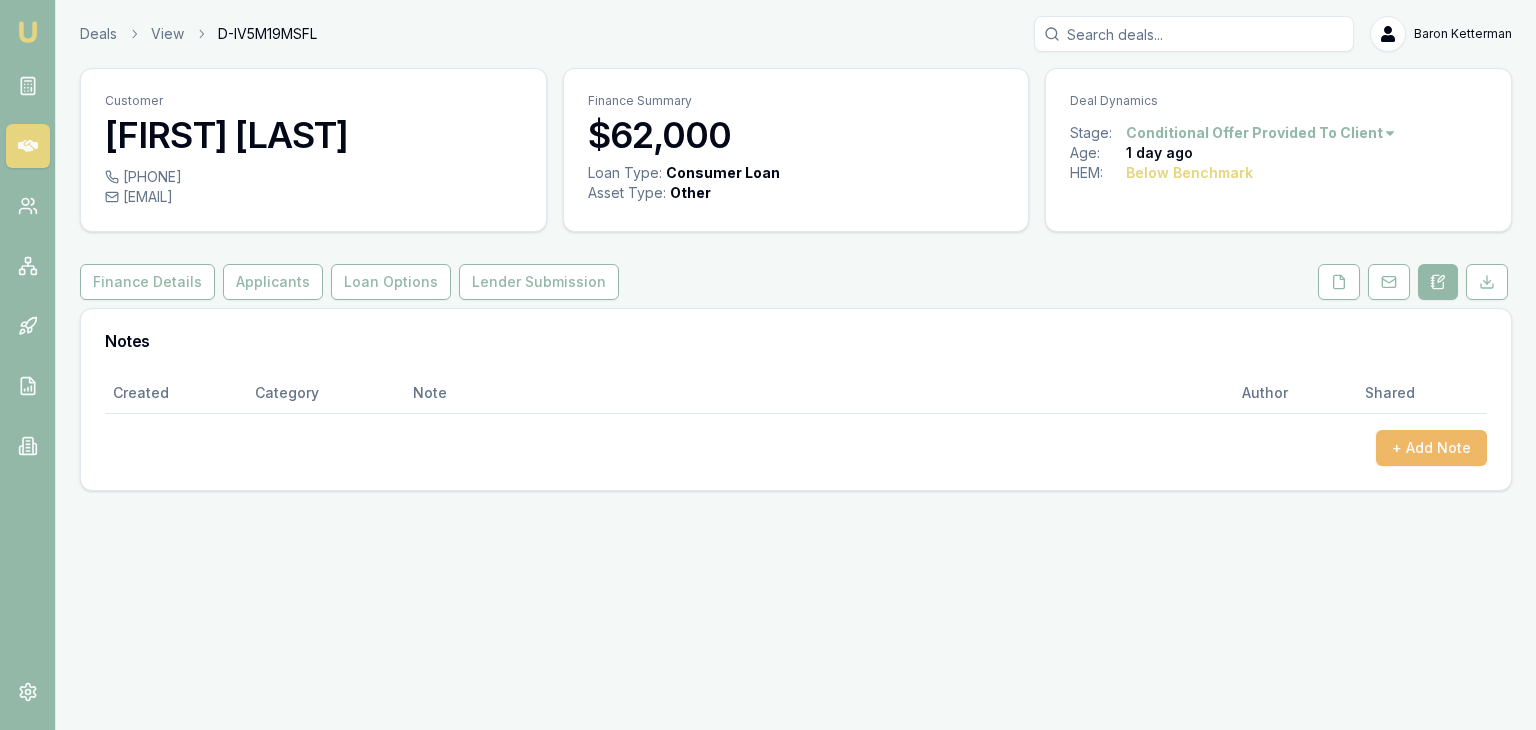 click on "+ Add Note" at bounding box center (1431, 448) 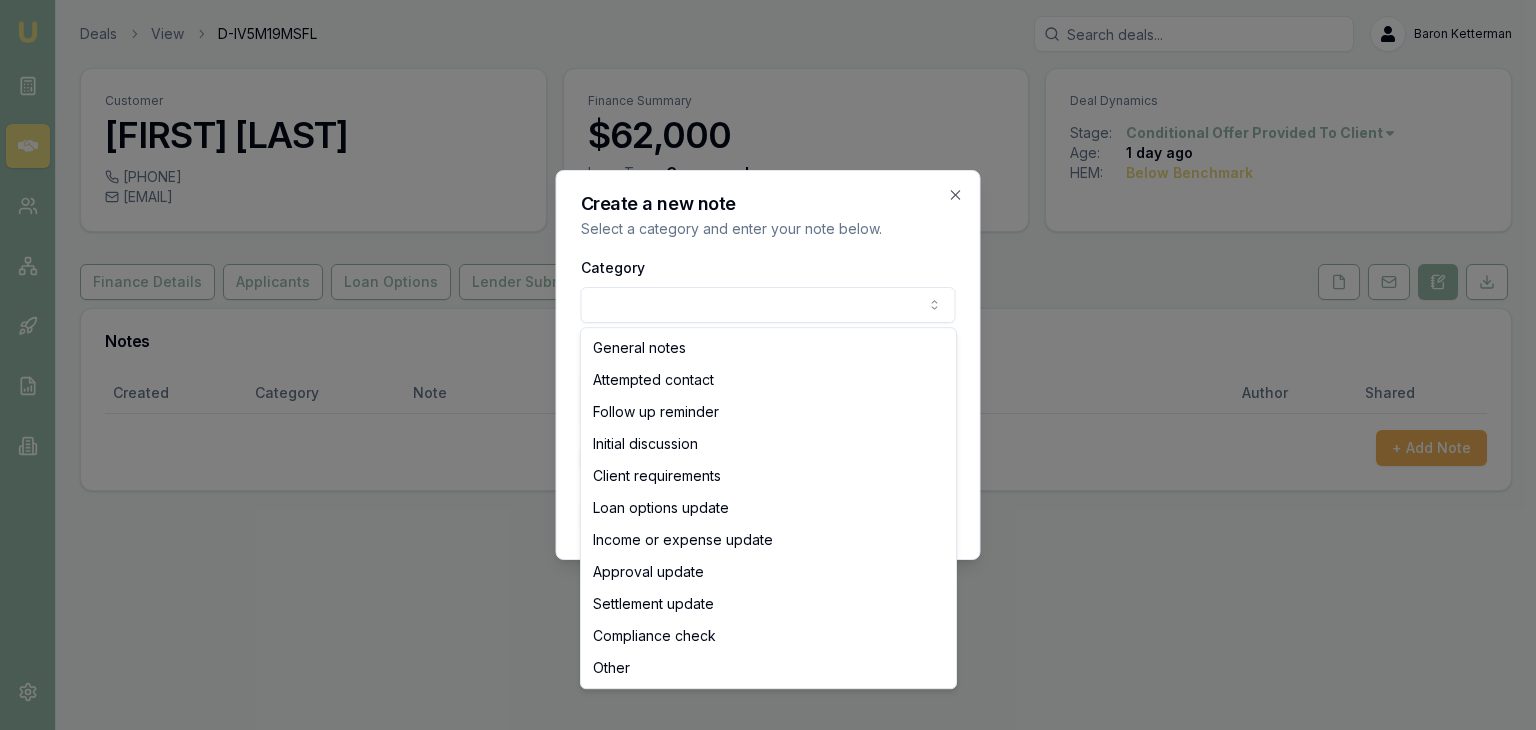 click on "Emu Broker Deals View D-IV5M19MSFL Baron Ketterman Toggle Menu Customer Brett Walsh 0474278124 walshbrett55@gmail.com Finance Summary $62,000 Loan Type: Consumer Loan Asset Type : Other Deal Dynamics Stage: Conditional Offer Provided To Client Age: 1 day ago HEM: Below Benchmark Finance Details Applicants Loan Options Lender Submission Notes Created Category Note Author Shared + Add Note Create a new note Select a category and enter your note below. Category  General notes Attempted contact Follow up reminder Initial discussion Client requirements Loan options update Income or expense update Approval update Settlement update Compliance check Other Details  Share note with partner? Create note Close General notes Attempted contact Follow up reminder Initial discussion Client requirements Loan options update Income or expense update Approval update Settlement update Compliance check Other" at bounding box center [768, 365] 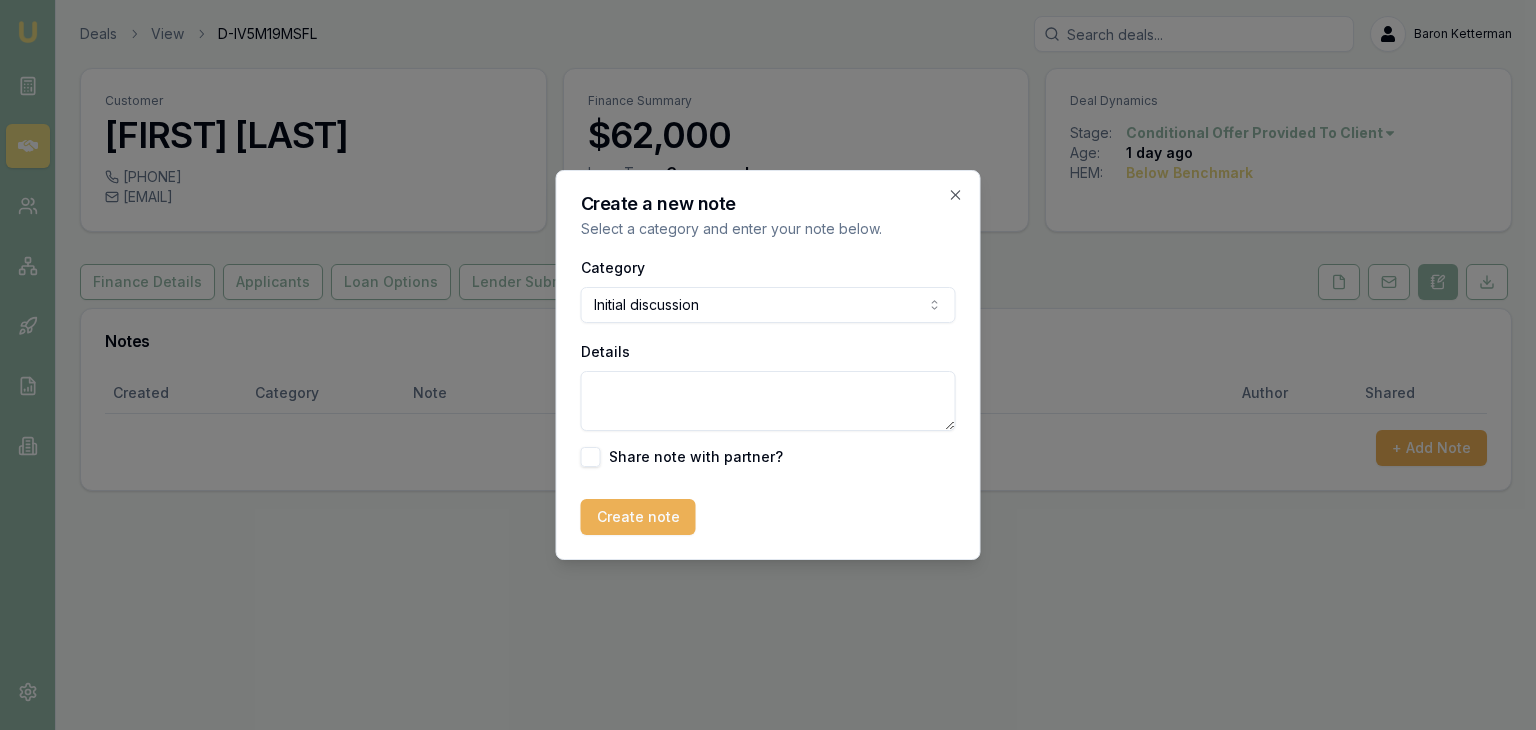 click on "Details" at bounding box center [768, 401] 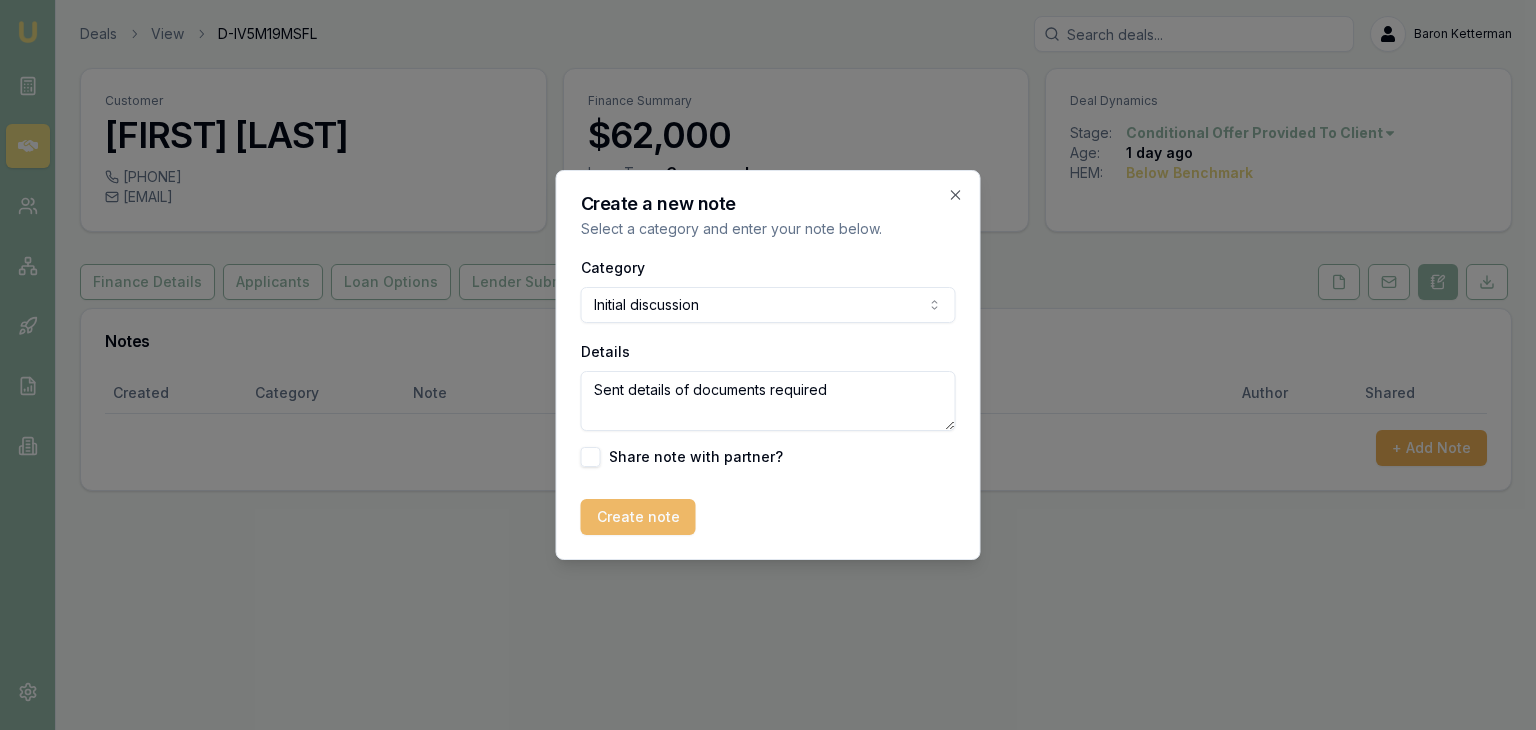 type on "Sent details of documents required" 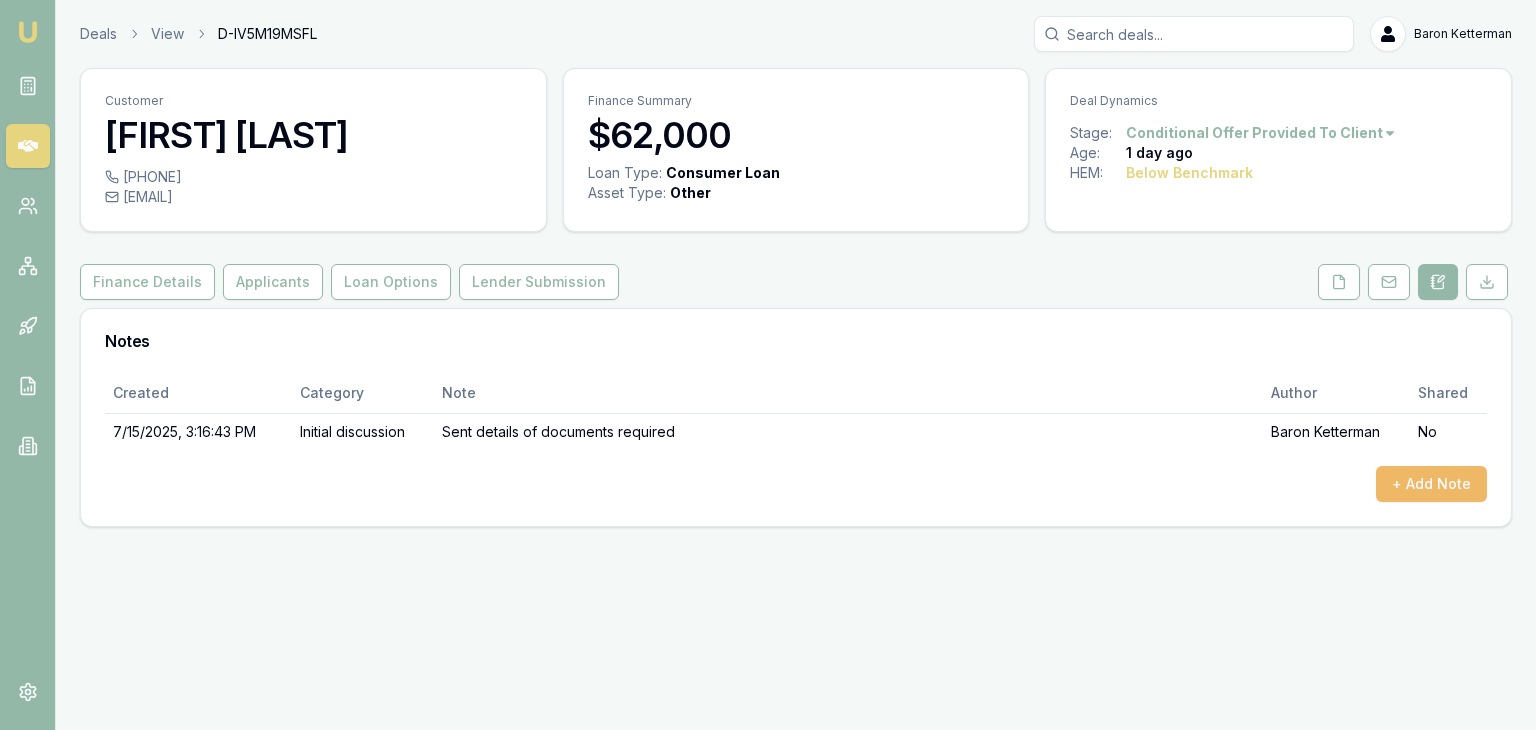 click on "+ Add Note" at bounding box center (1431, 484) 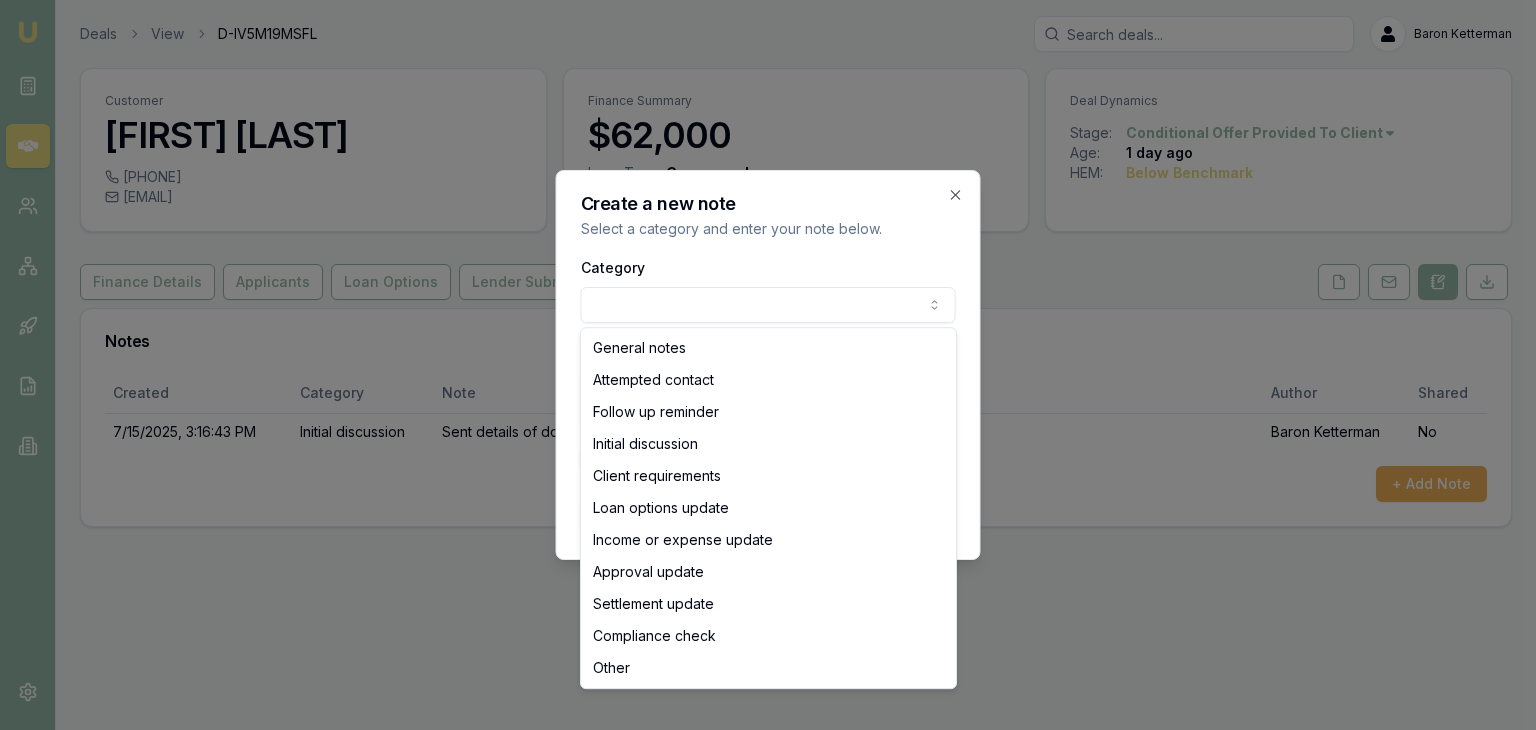 click on "Emu Broker Deals View D-IV5M19MSFL Baron Ketterman Toggle Menu Customer Brett Walsh 0474278124 walshbrett55@gmail.com Finance Summary $62,000 Loan Type: Consumer Loan Asset Type : Other Deal Dynamics Stage: Conditional Offer Provided To Client Age: 1 day ago HEM: Below Benchmark Finance Details Applicants Loan Options Lender Submission Notes Created Category Note Author Shared 7/15/2025, 3:16:43 PM Initial discussion Sent details of documents required Baron Ketterman No + Add Note Create a new note Select a category and enter your note below. Category  General notes Attempted contact Follow up reminder Initial discussion Client requirements Loan options update Income or expense update Approval update Settlement update Compliance check Other Details  Share note with partner? Create note Close General notes Attempted contact Follow up reminder Initial discussion Client requirements Loan options update Income or expense update Approval update Settlement update Compliance check Other" at bounding box center [768, 365] 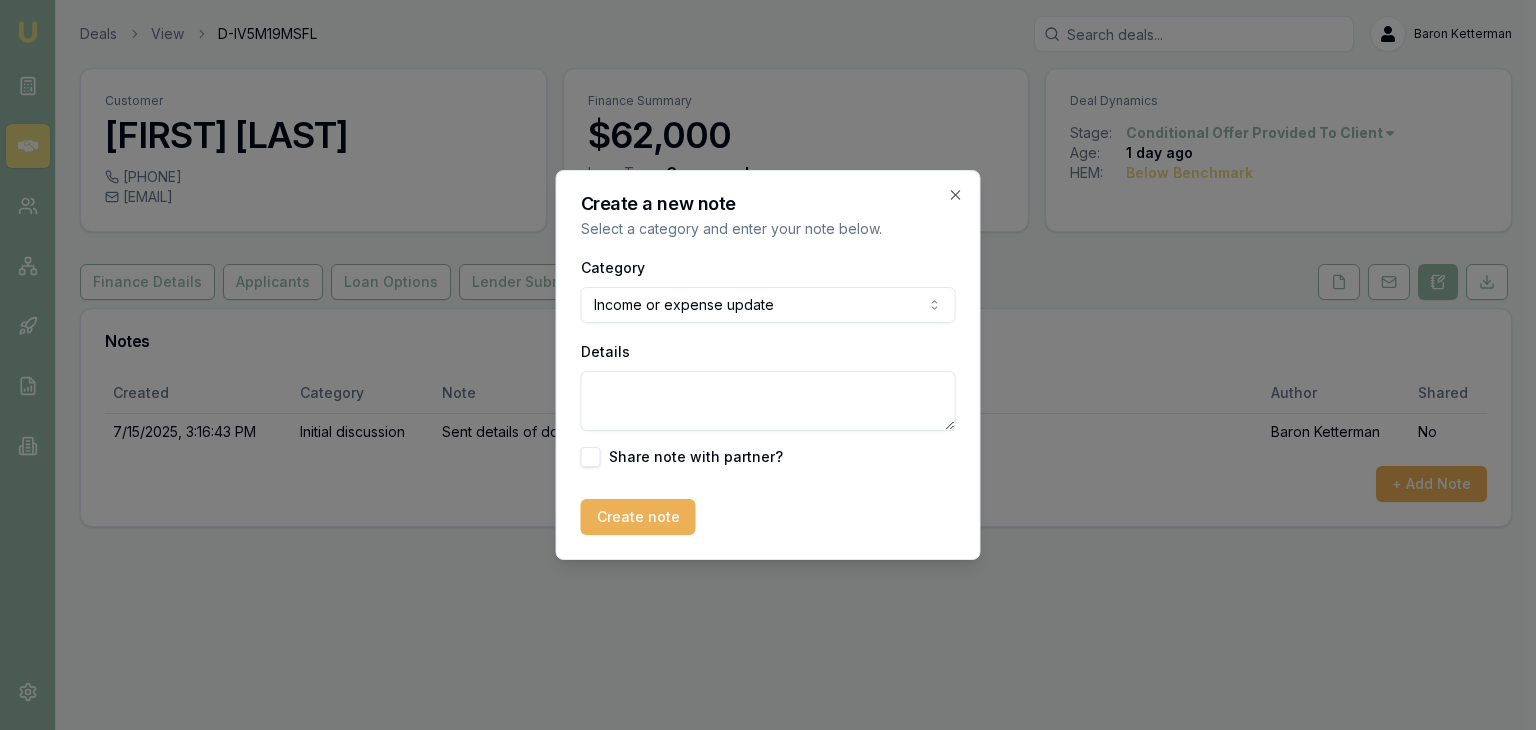 click on "Details" at bounding box center [768, 385] 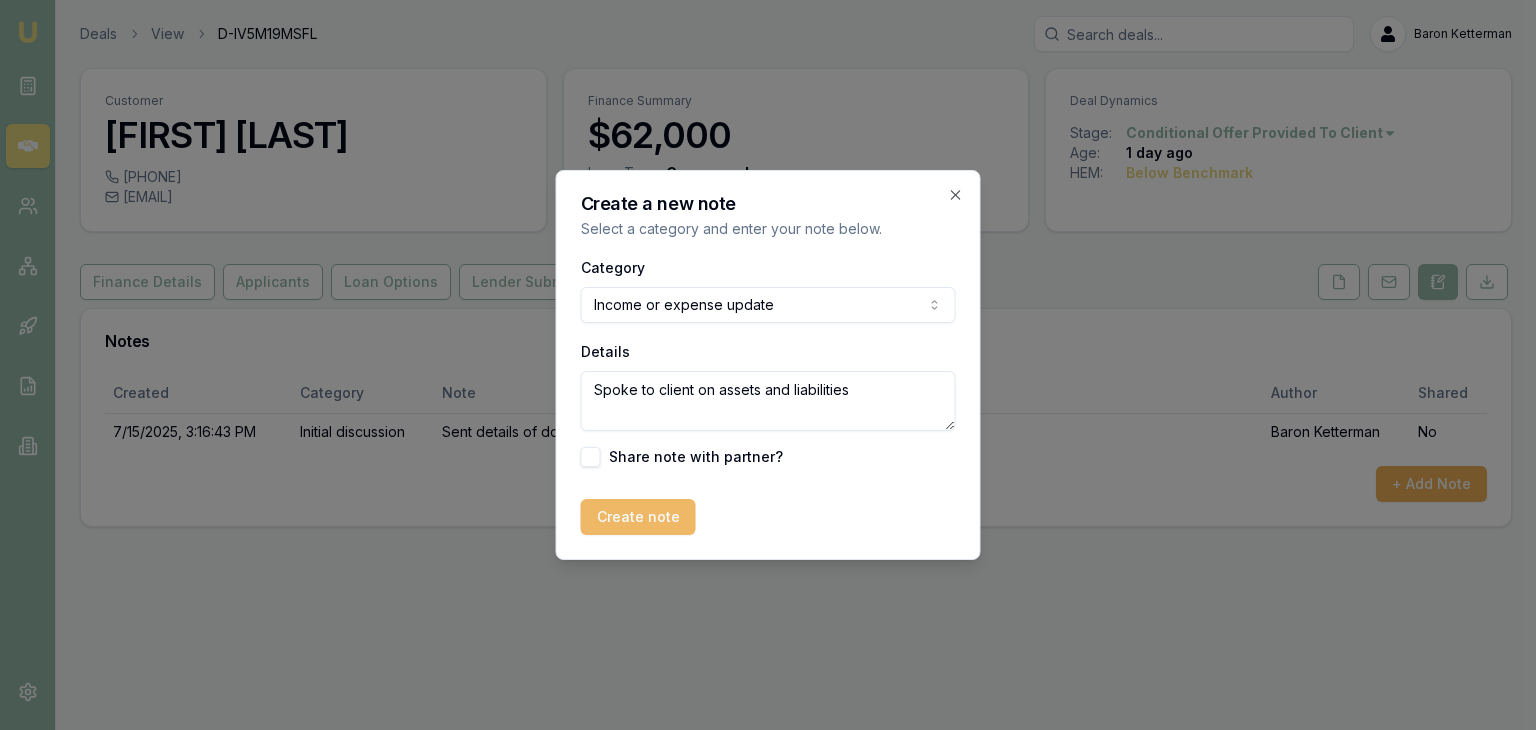 type on "Spoke to client on assets and liabilities" 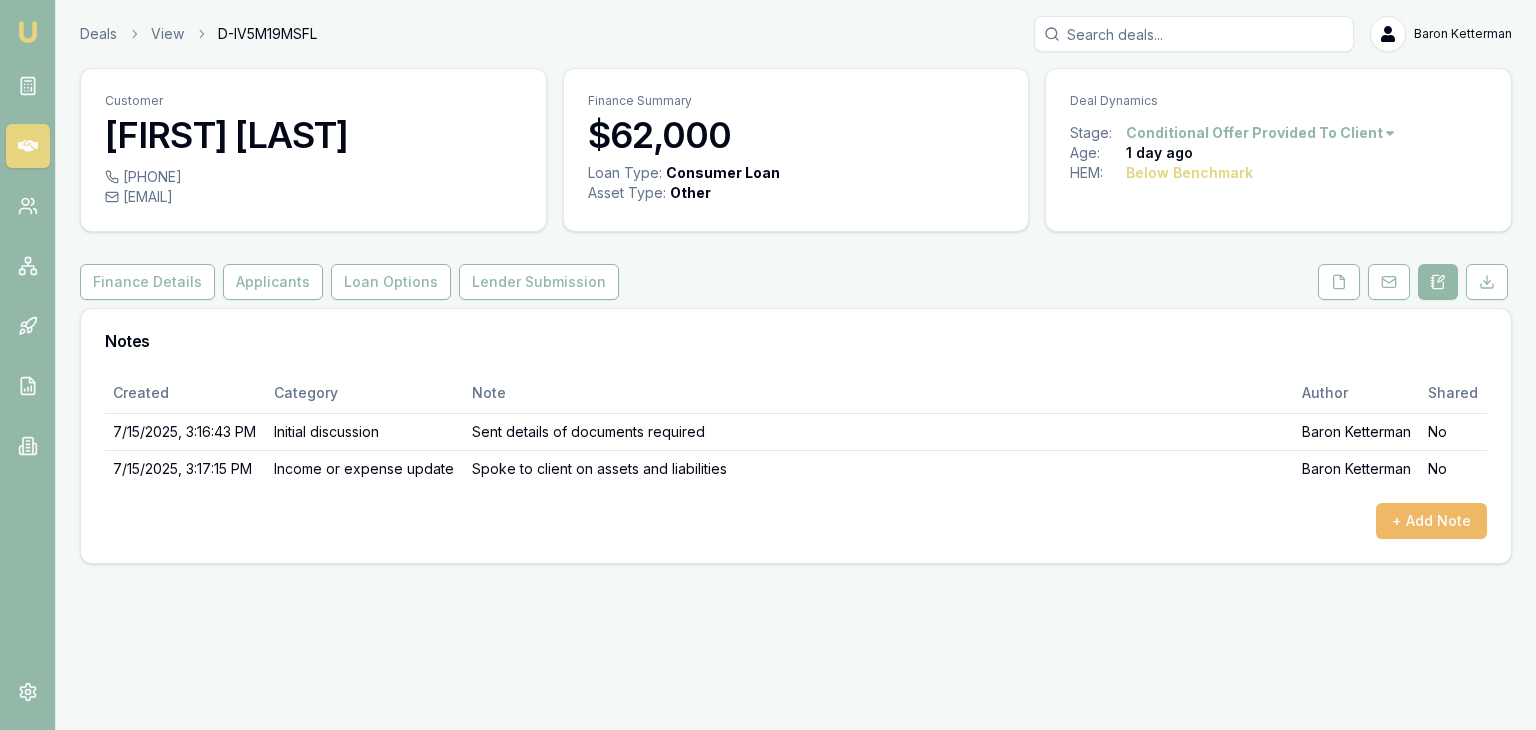 click on "+ Add Note" at bounding box center [1431, 521] 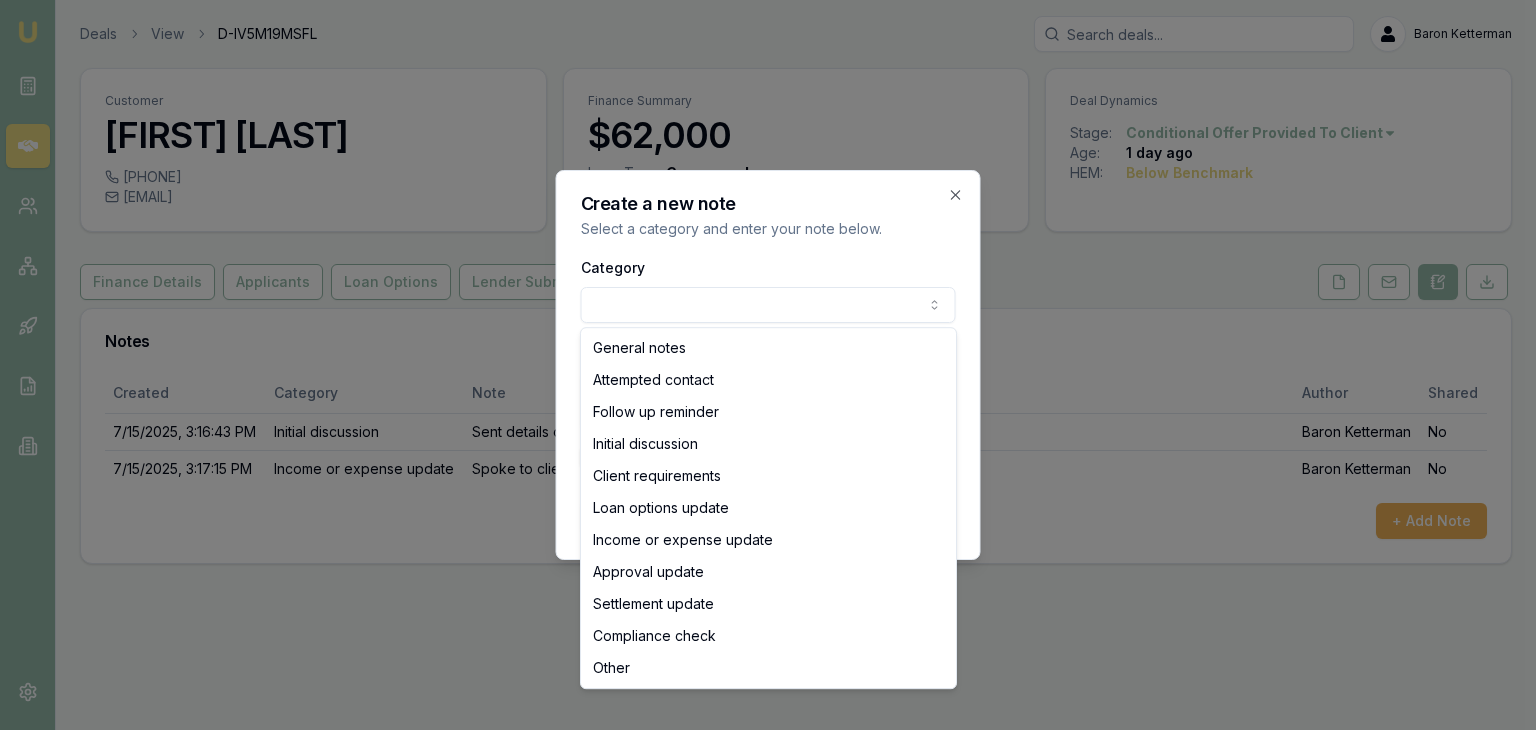 click on "Emu Broker Deals View D-IV5M19MSFL Baron Ketterman Toggle Menu Customer Brett Walsh 0474278124 walshbrett55@gmail.com Finance Summary $62,000 Loan Type: Consumer Loan Asset Type : Other Deal Dynamics Stage: Conditional Offer Provided To Client Age: 1 day ago HEM: Below Benchmark Finance Details Applicants Loan Options Lender Submission Notes Created Category Note Author Shared 7/15/2025, 3:16:43 PM Initial discussion Sent details of documents required Baron Ketterman No 7/15/2025, 3:17:15 PM Income or expense update Spoke to client on assets and liabilities Baron Ketterman No + Add Note Create a new note Select a category and enter your note below. Category  General notes Attempted contact Follow up reminder Initial discussion Client requirements Loan options update Income or expense update Approval update Settlement update Compliance check Other Details  Share note with partner? Create note Close General notes Attempted contact Follow up reminder Initial discussion Client requirements Approval update" at bounding box center (768, 365) 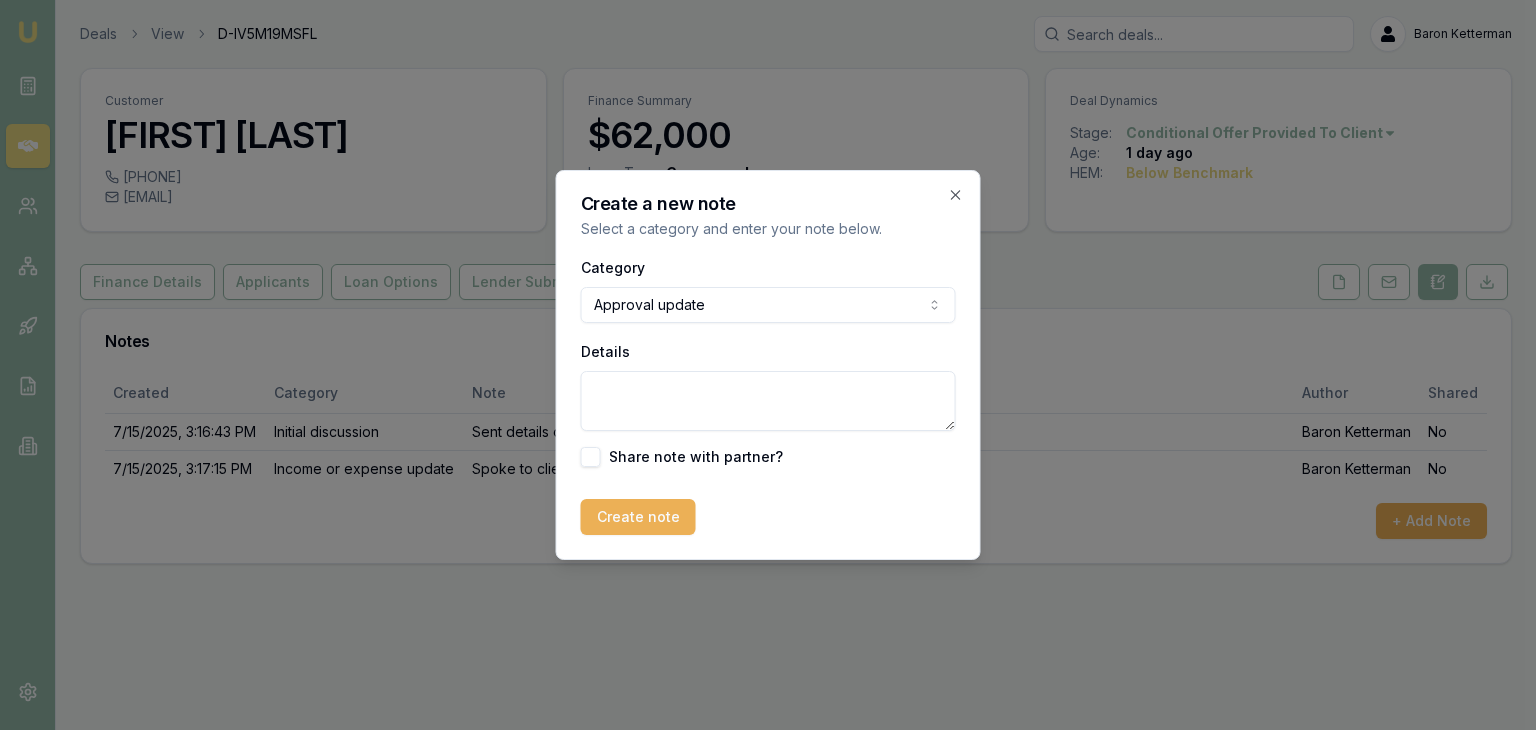 click on "Details" at bounding box center [768, 401] 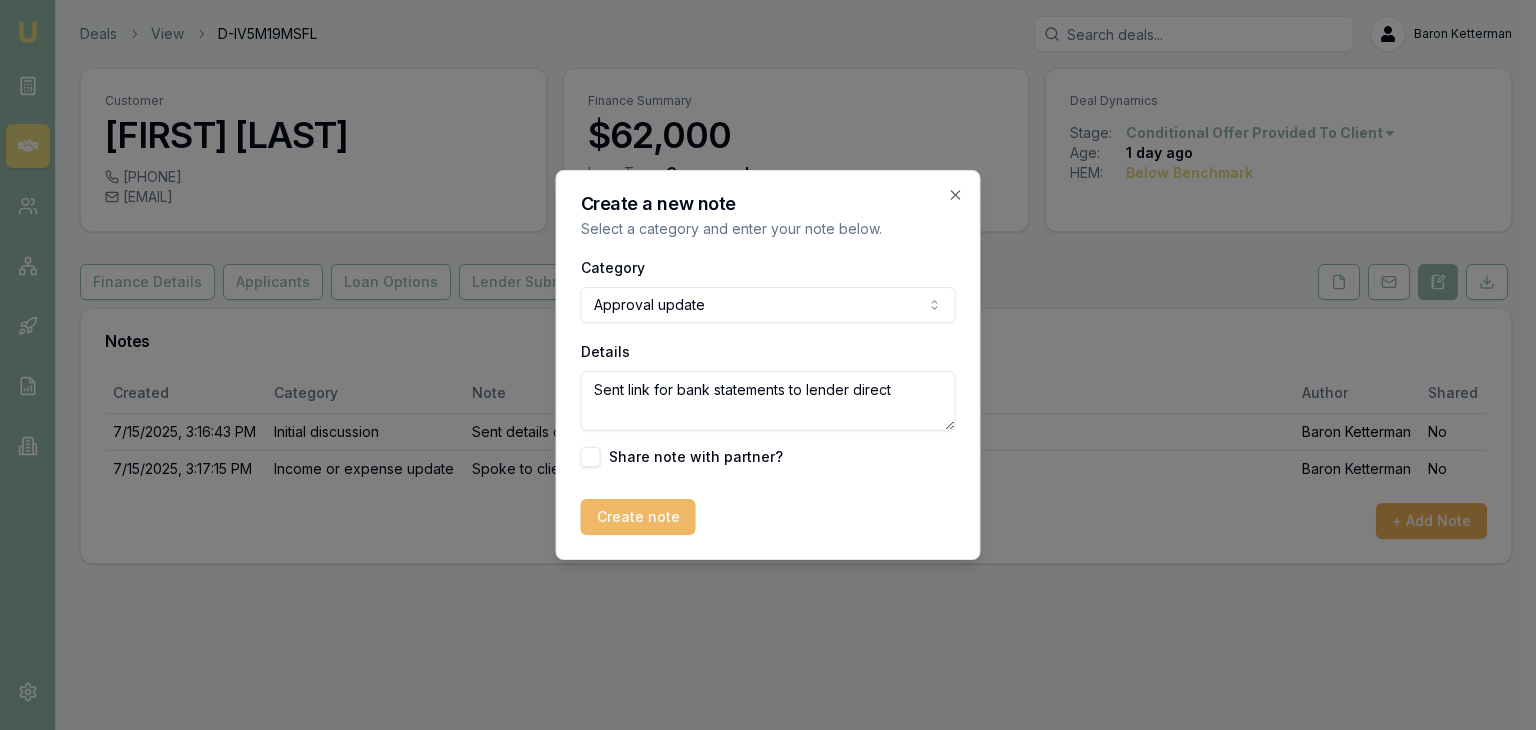 type on "Sent link for bank statements to lender direct" 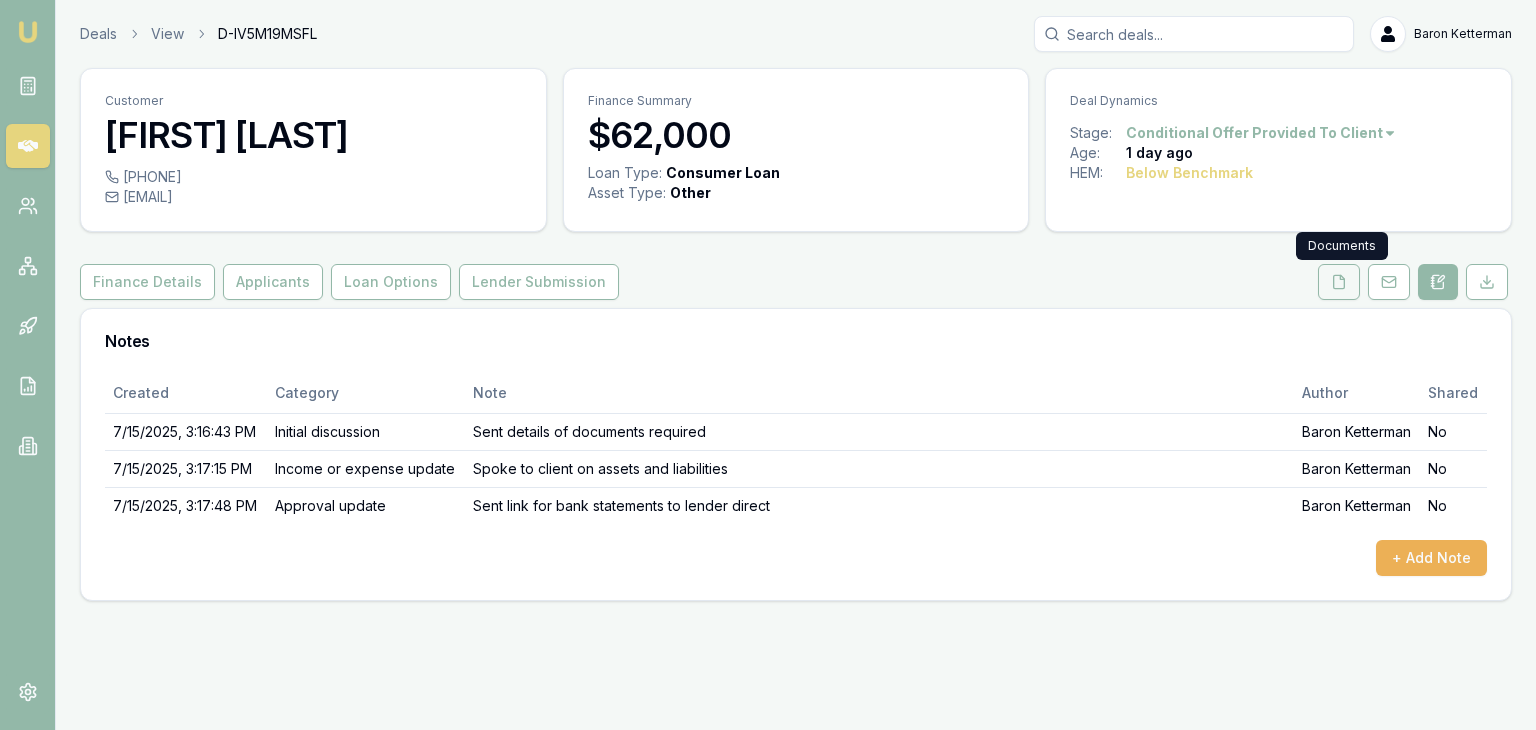 click 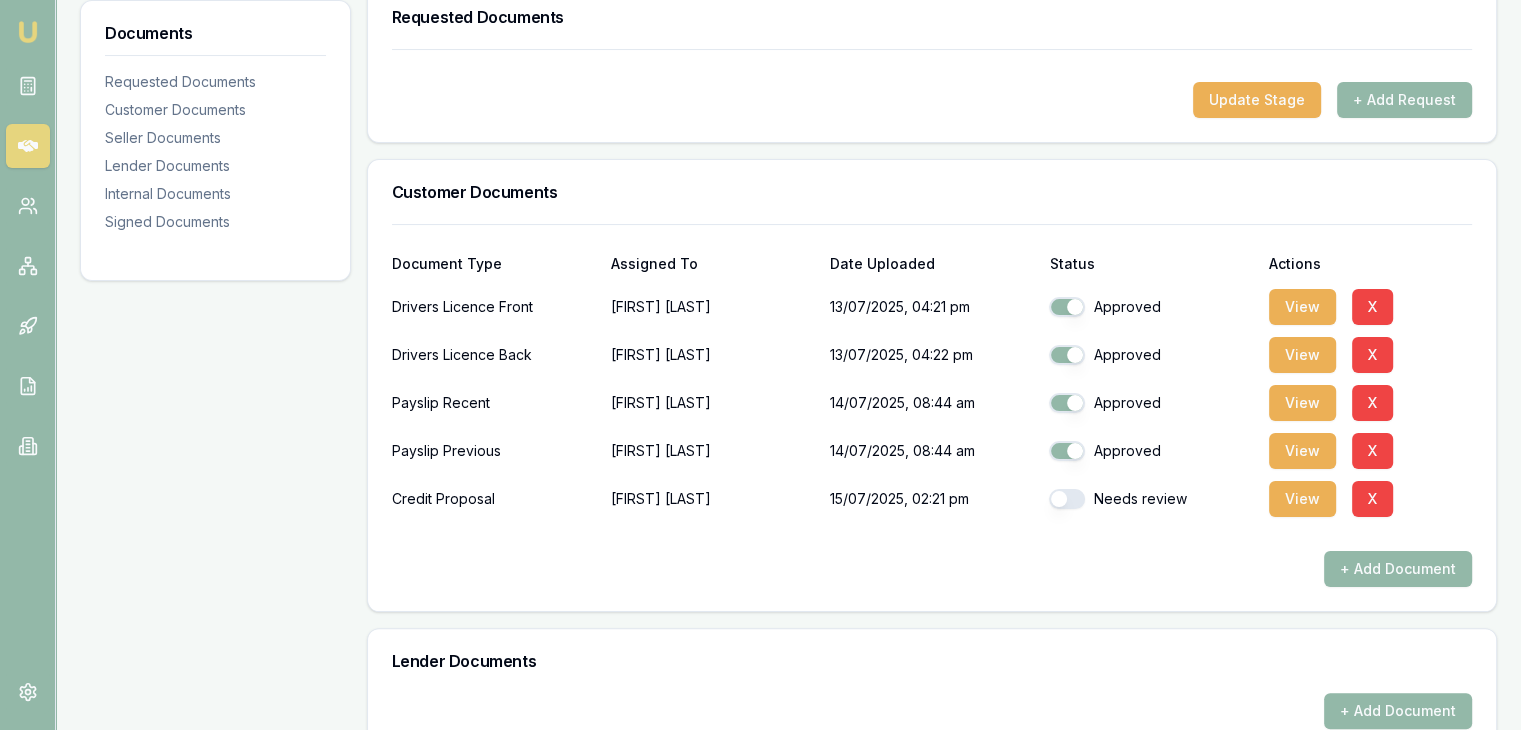 scroll, scrollTop: 400, scrollLeft: 0, axis: vertical 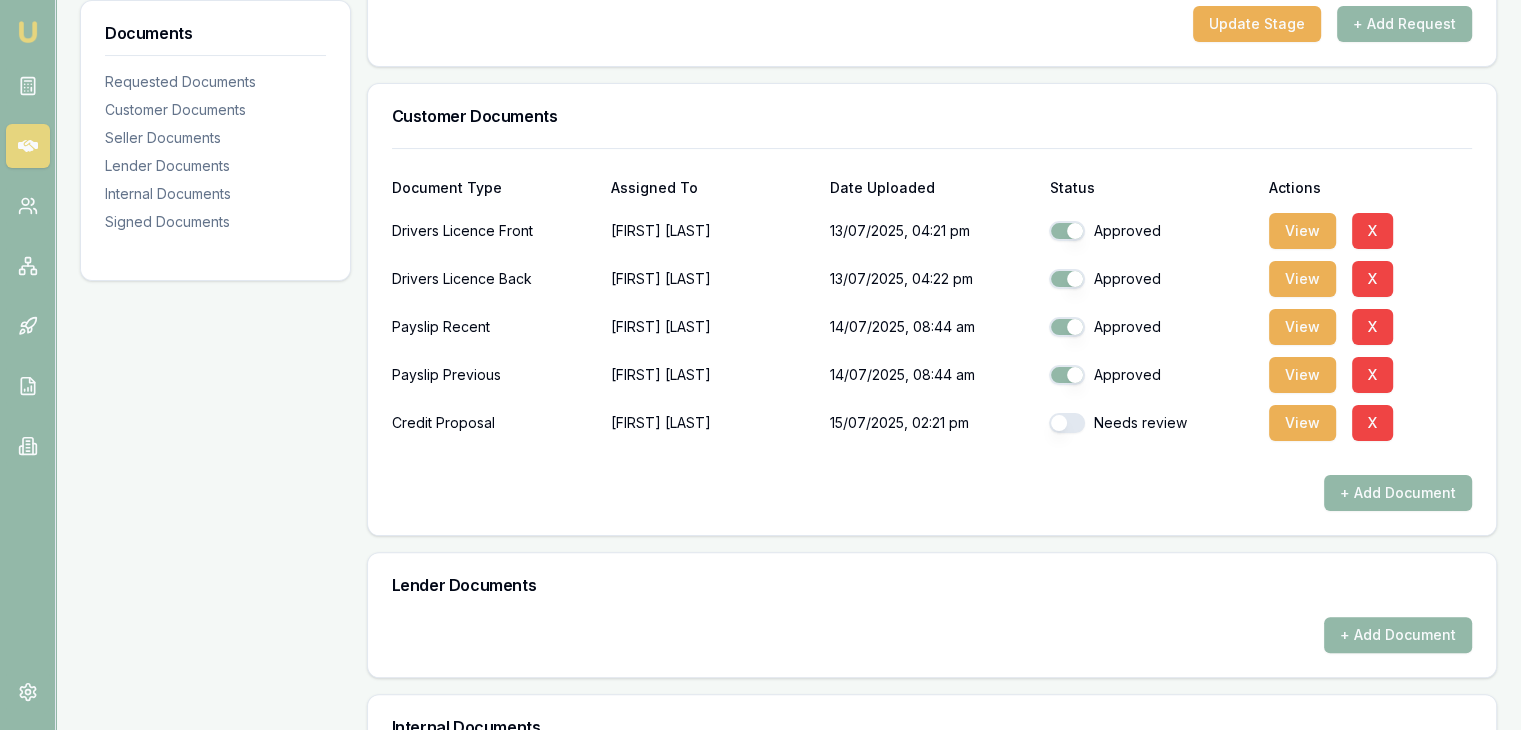 click at bounding box center [1067, 423] 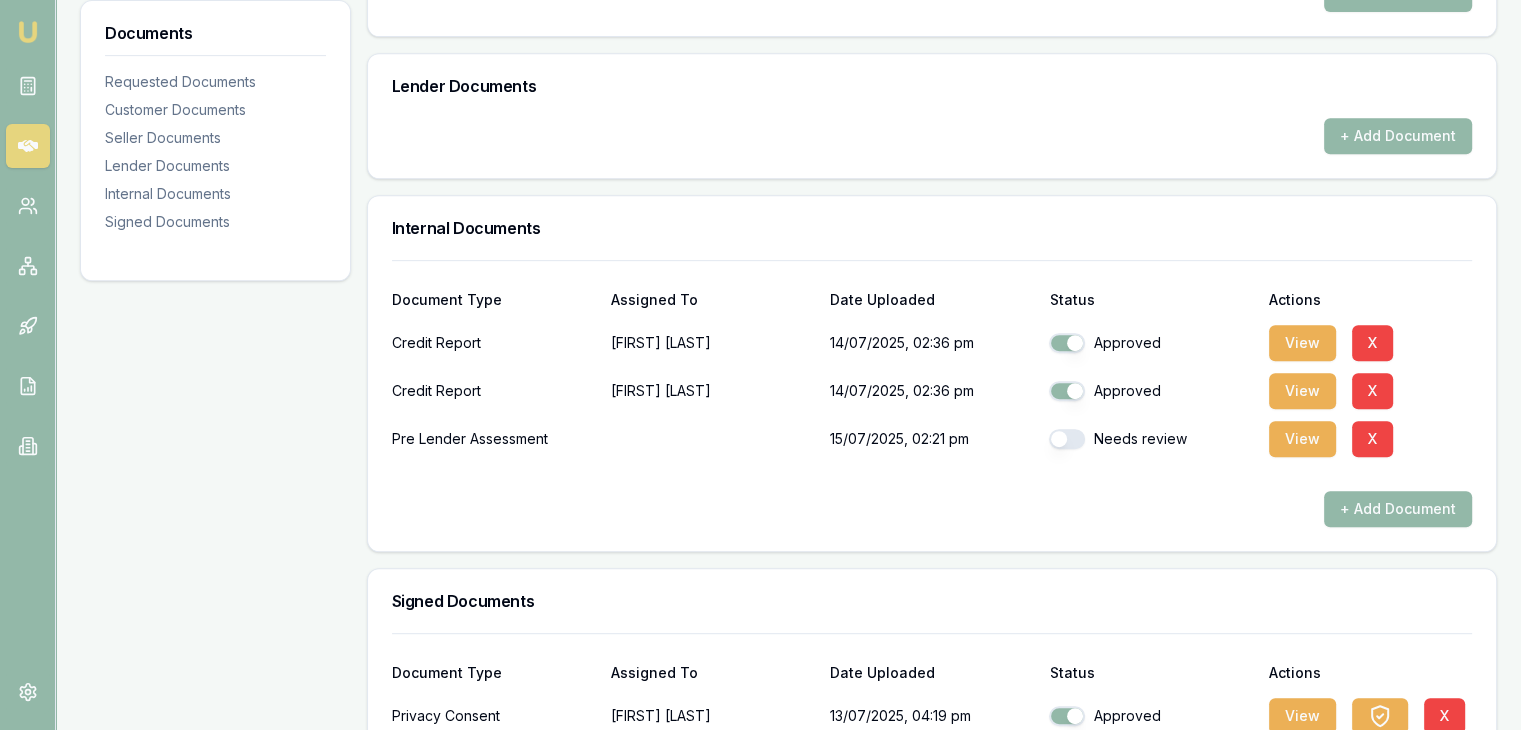 scroll, scrollTop: 900, scrollLeft: 0, axis: vertical 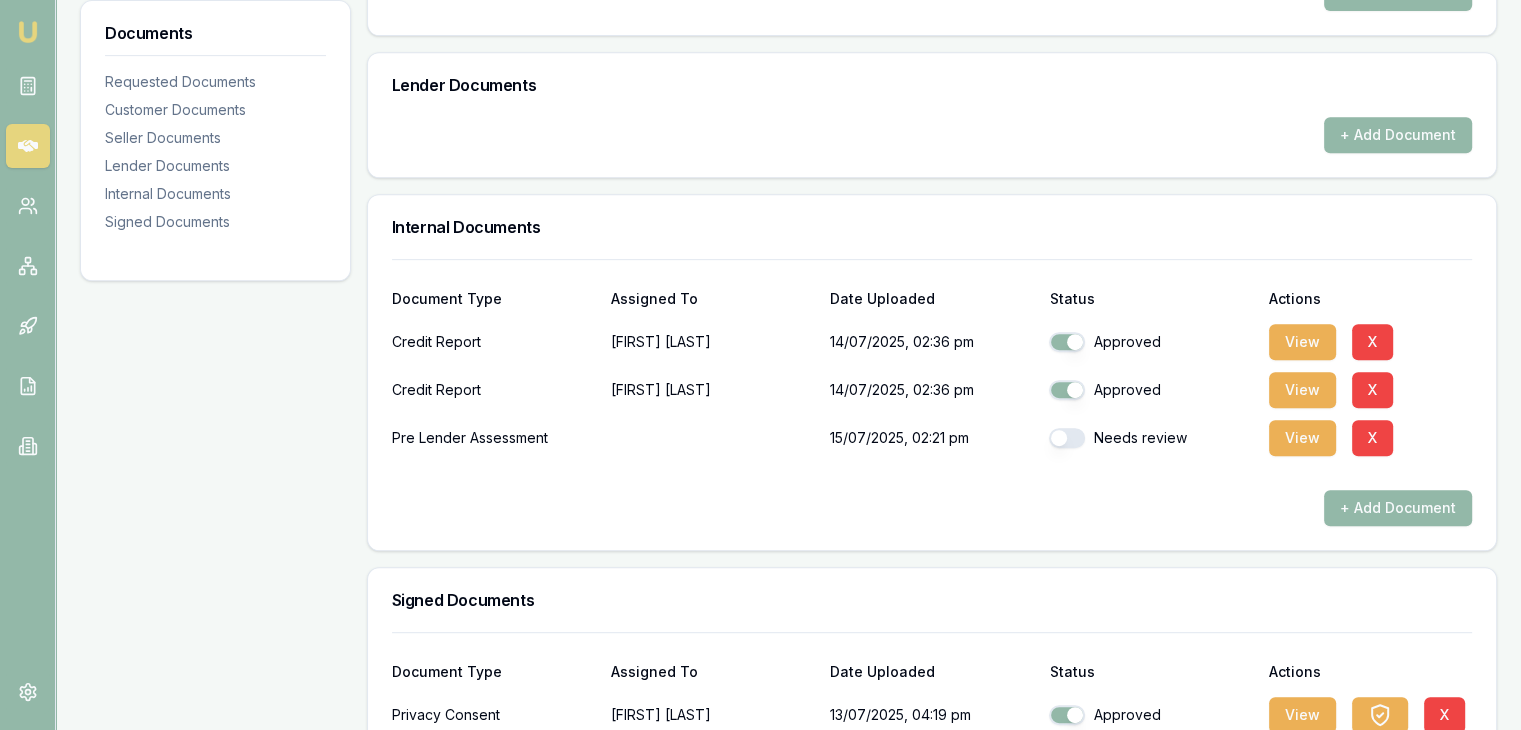 click at bounding box center [1067, 438] 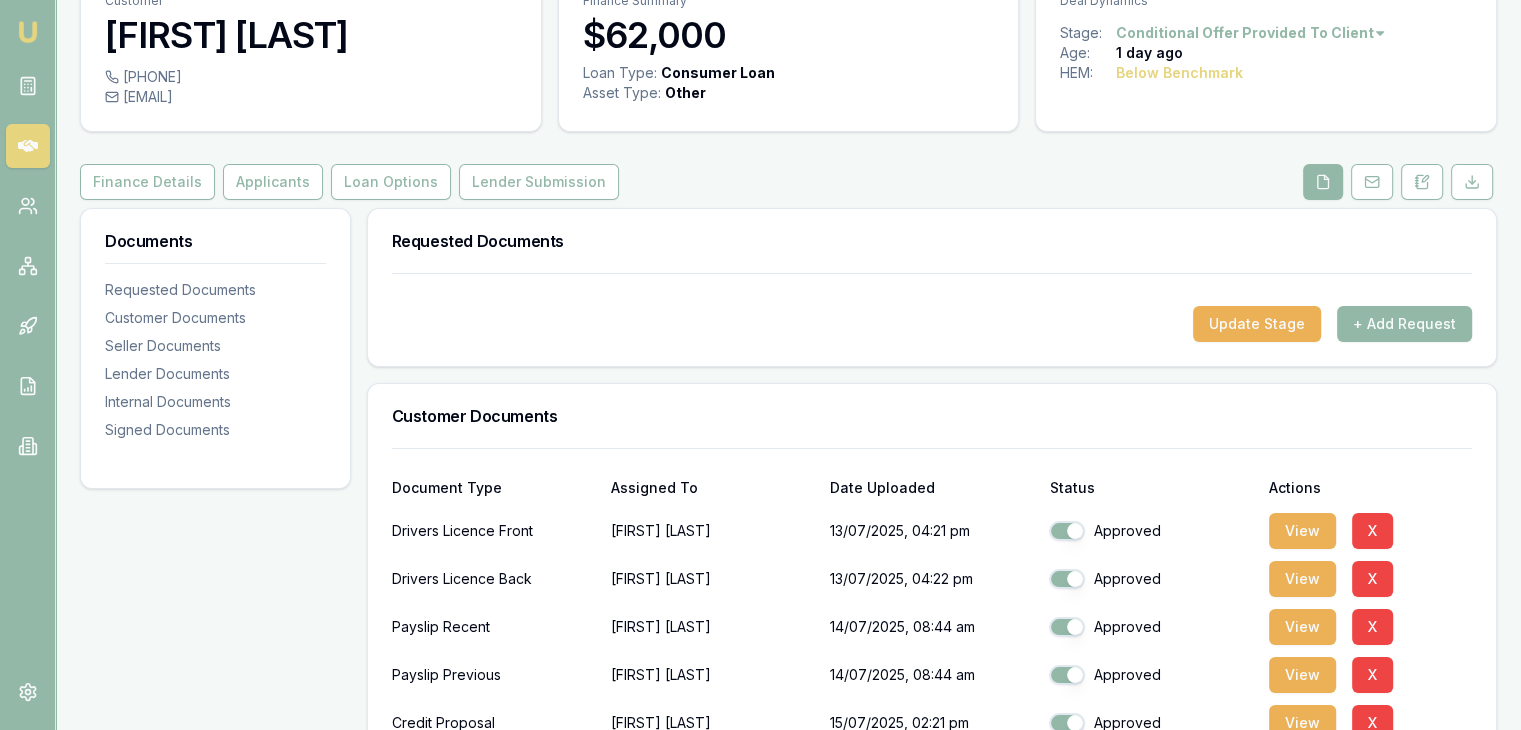 scroll, scrollTop: 0, scrollLeft: 0, axis: both 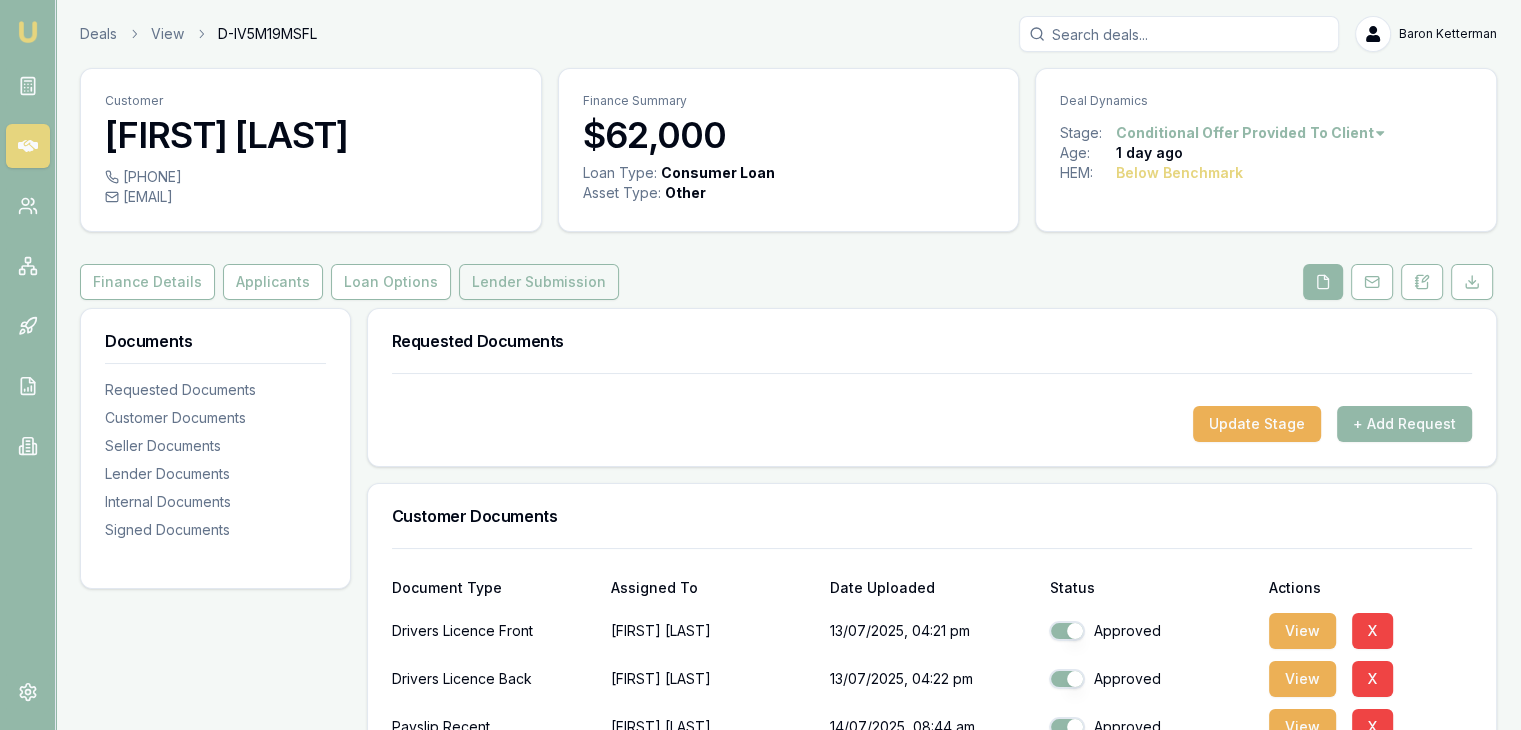 click on "Lender Submission" at bounding box center [539, 282] 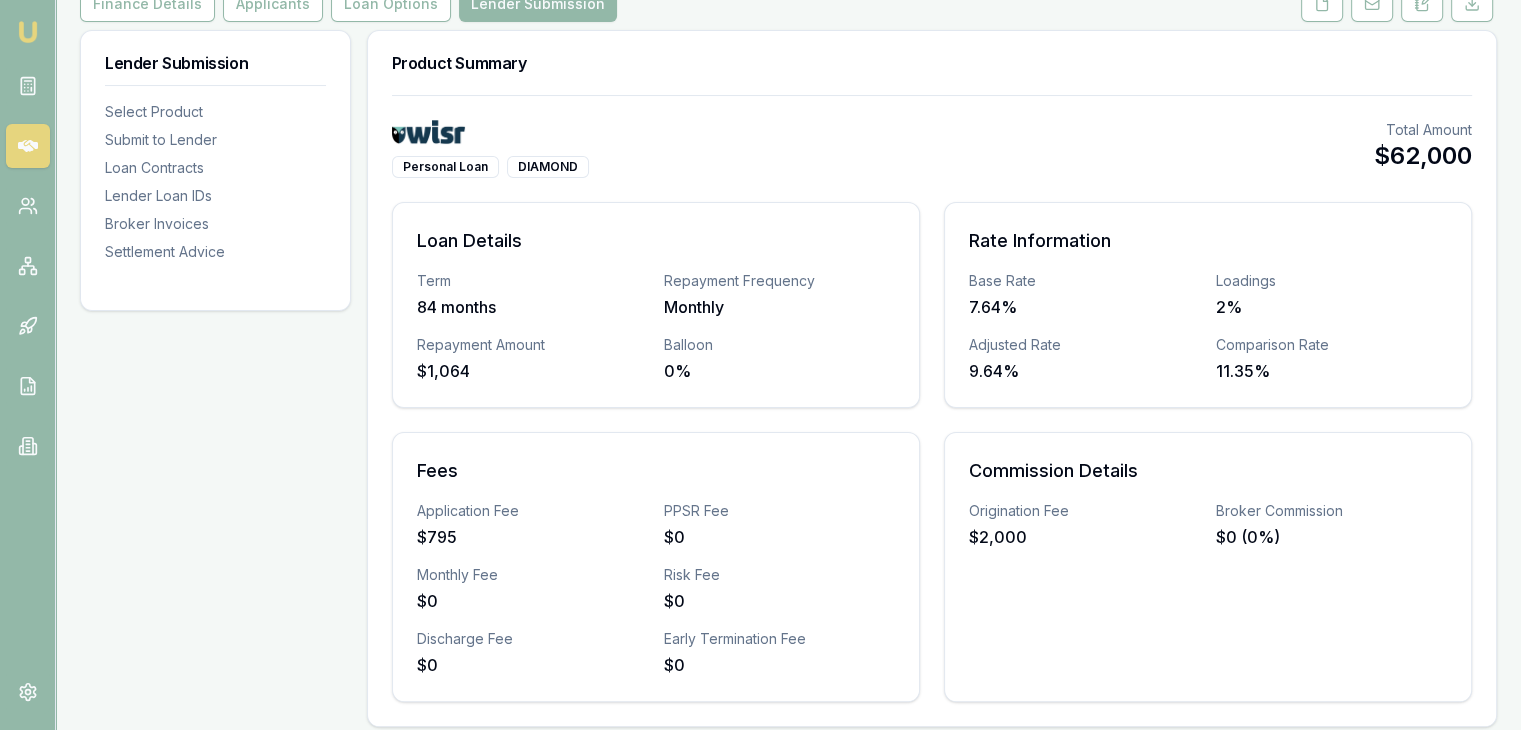 scroll, scrollTop: 0, scrollLeft: 0, axis: both 